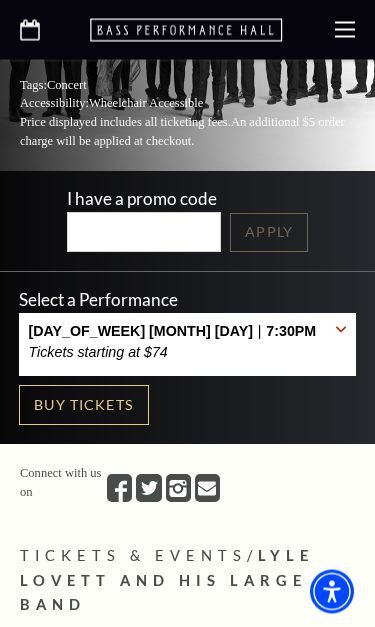 scroll, scrollTop: 378, scrollLeft: 0, axis: vertical 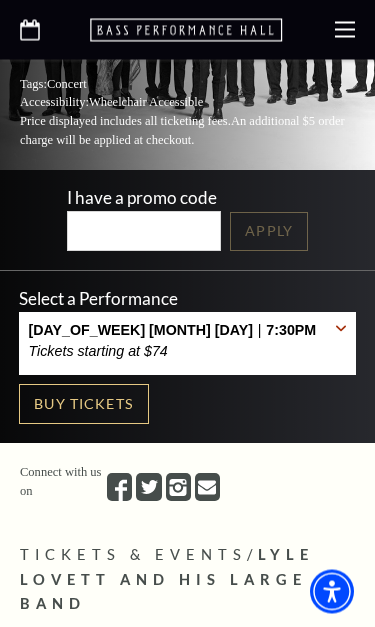 click on "Buy Tickets" at bounding box center [84, 405] 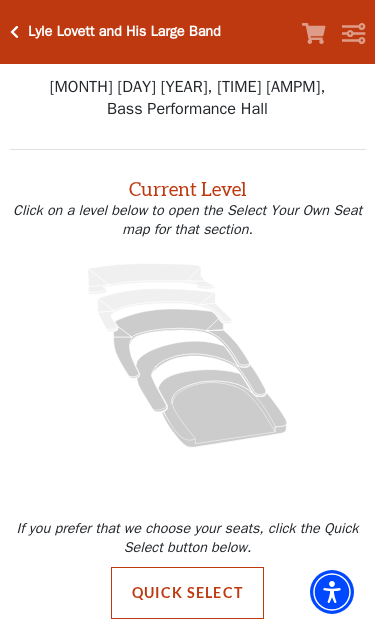 scroll, scrollTop: 1, scrollLeft: 0, axis: vertical 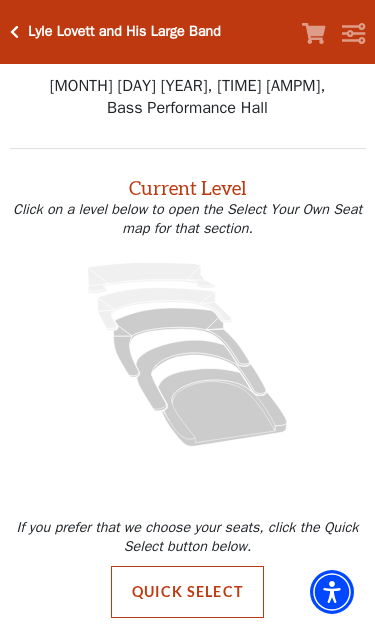 click on "Quick Select" at bounding box center [187, 592] 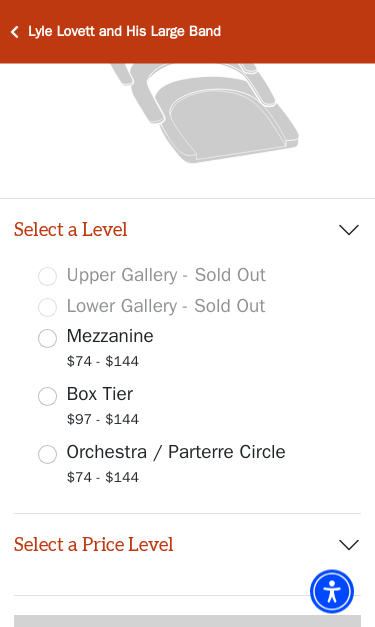 scroll, scrollTop: 382, scrollLeft: 0, axis: vertical 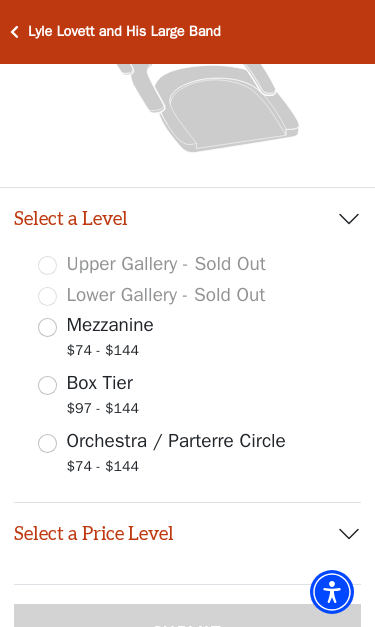 click on "Orchestra / Parterre Circle     $74 - $144" at bounding box center [47, 443] 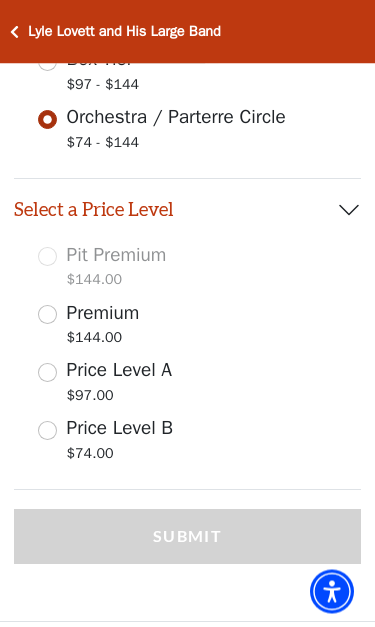 scroll, scrollTop: 707, scrollLeft: 0, axis: vertical 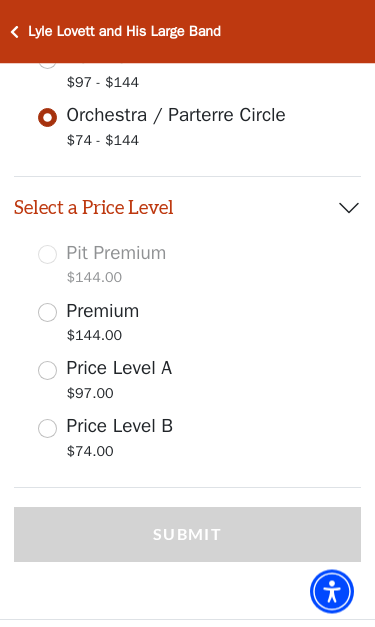 click on "Price Level B $74.00" at bounding box center [47, 429] 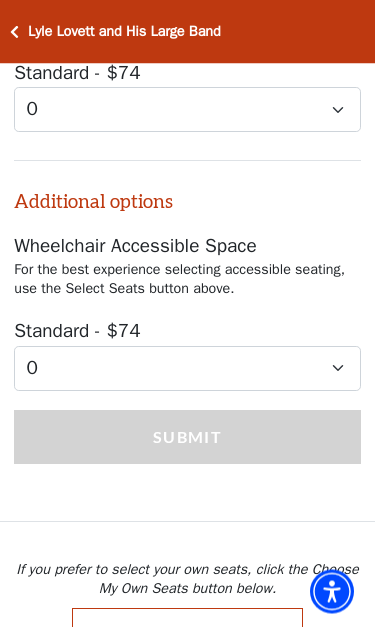 scroll, scrollTop: 1293, scrollLeft: 0, axis: vertical 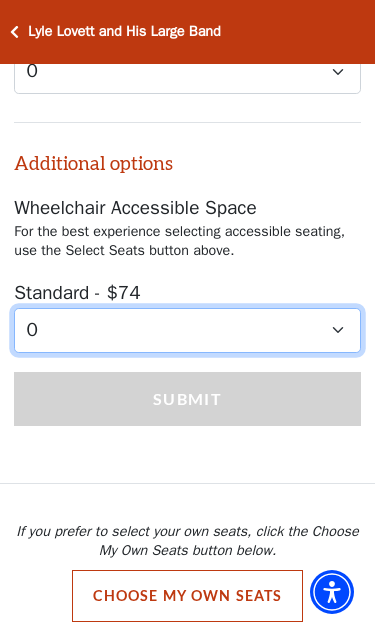 click on "0   1 2 3 4" at bounding box center [187, 330] 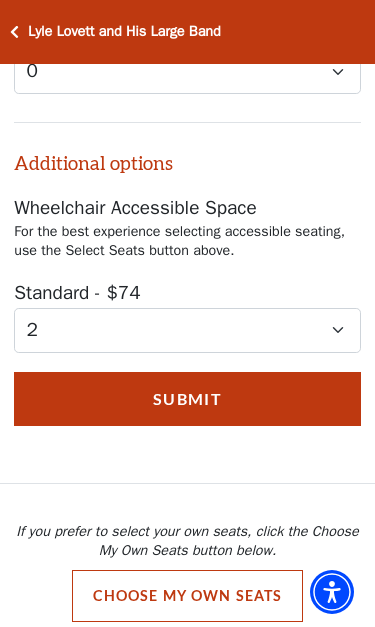 click on "Submit" at bounding box center [187, 399] 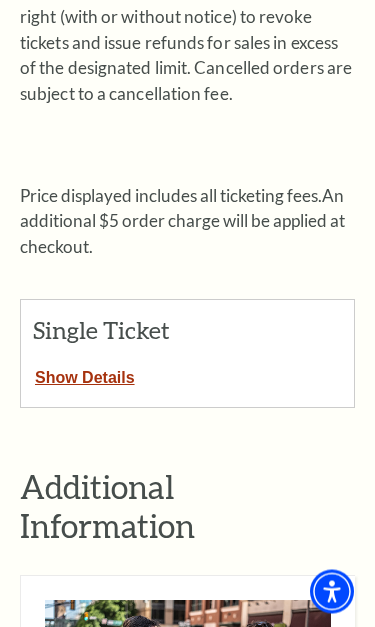 scroll, scrollTop: 686, scrollLeft: 0, axis: vertical 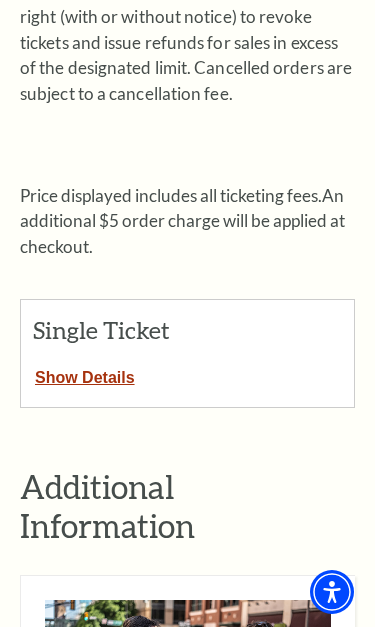 click on "Show Details" at bounding box center [85, 374] 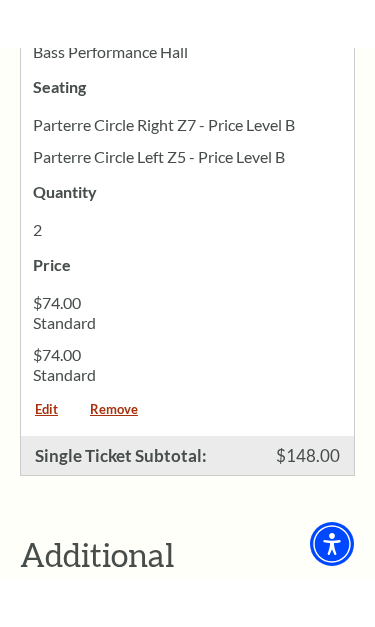 scroll, scrollTop: 1302, scrollLeft: 0, axis: vertical 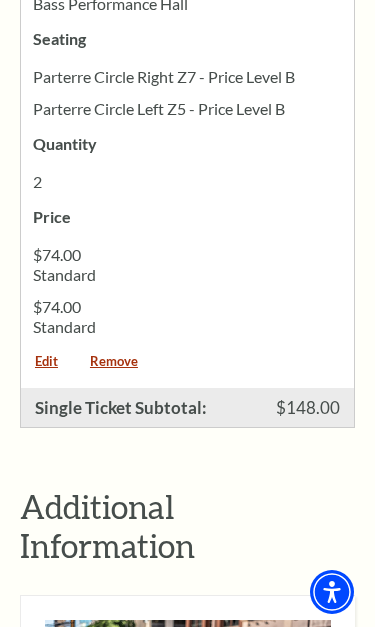 click on "Remove" at bounding box center [114, 368] 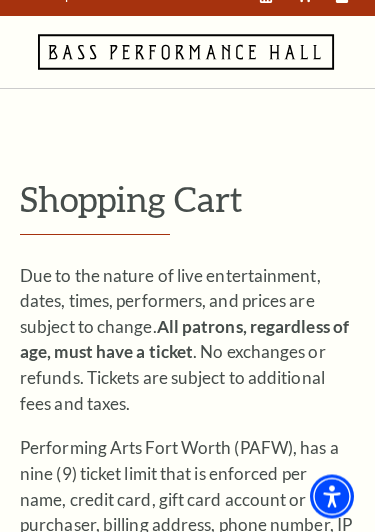 scroll, scrollTop: 0, scrollLeft: 0, axis: both 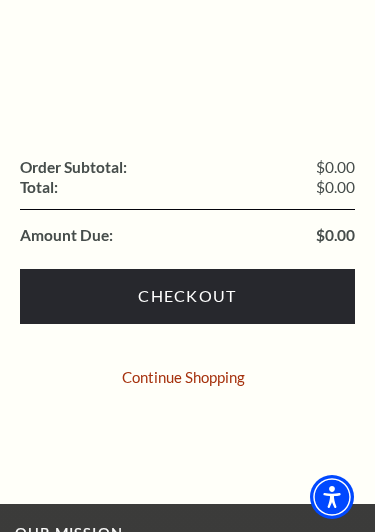 click on "Continue Shopping" at bounding box center [183, 377] 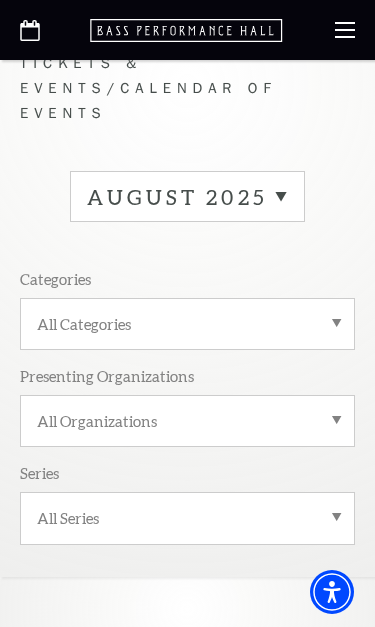 scroll, scrollTop: 41, scrollLeft: 0, axis: vertical 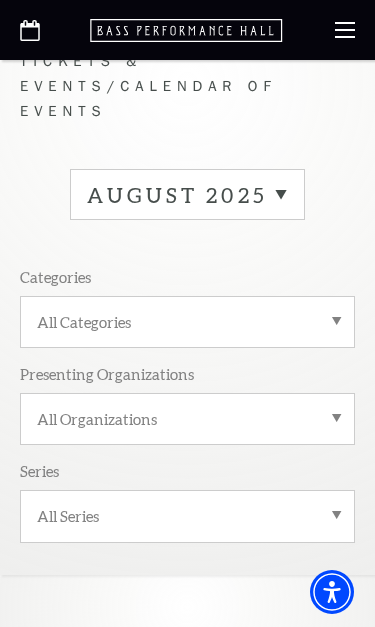 click on "All Categories" at bounding box center [187, 322] 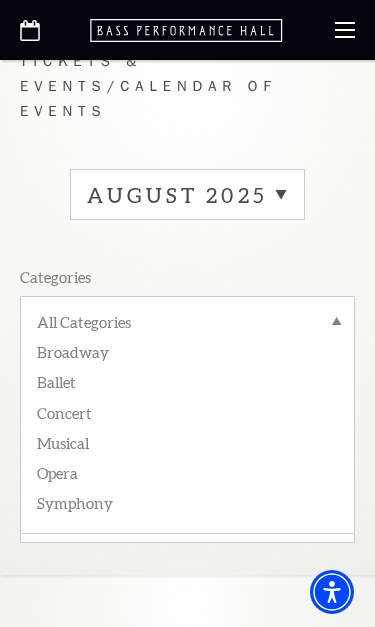 click on "Concert" at bounding box center (187, 412) 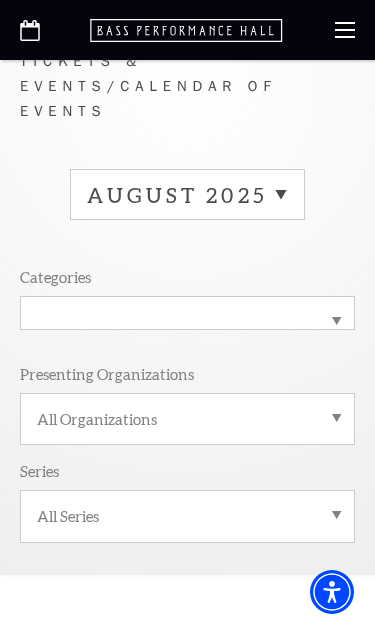 click on "August 2025" at bounding box center [187, 194] 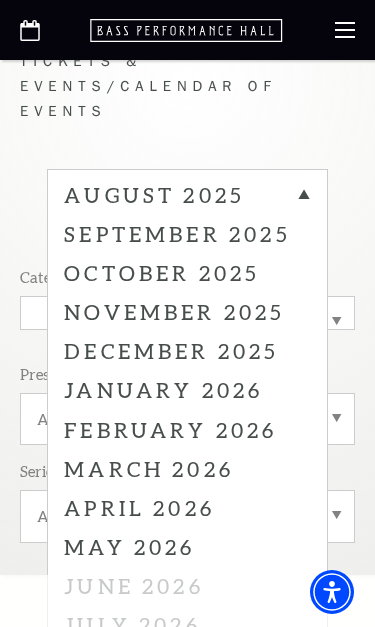 click on "October 2025" at bounding box center [187, 271] 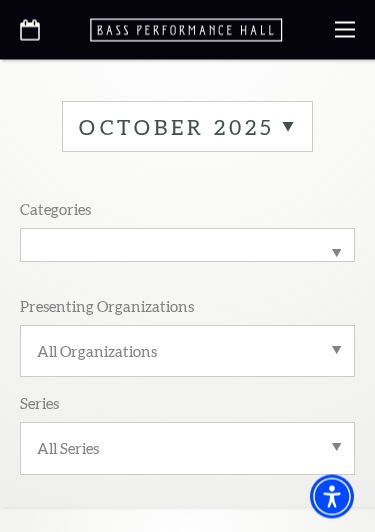 scroll, scrollTop: 105, scrollLeft: 0, axis: vertical 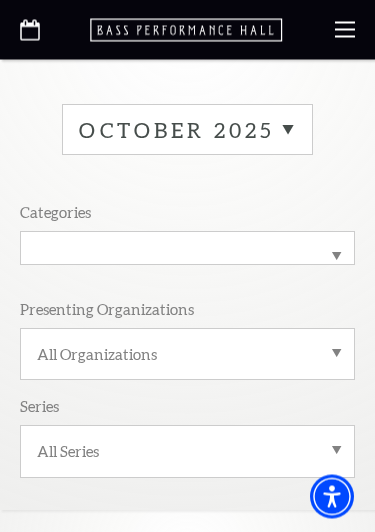 click 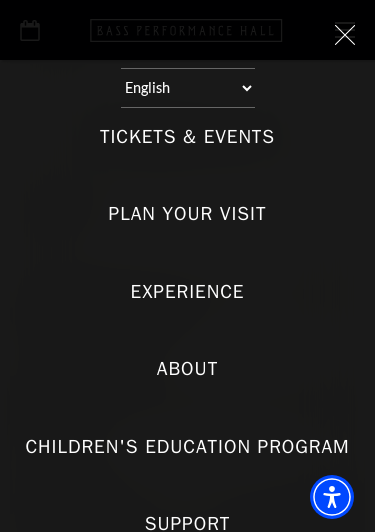 click on "Tickets & Events" at bounding box center (187, 137) 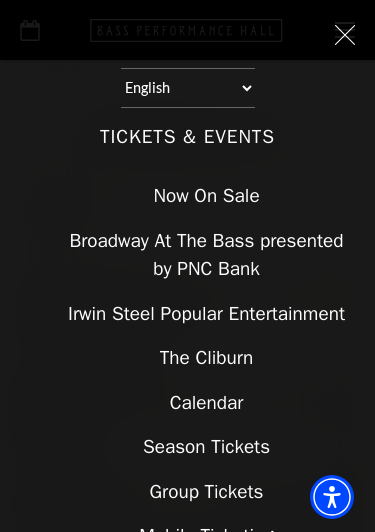 click on "Calendar" at bounding box center [207, 403] 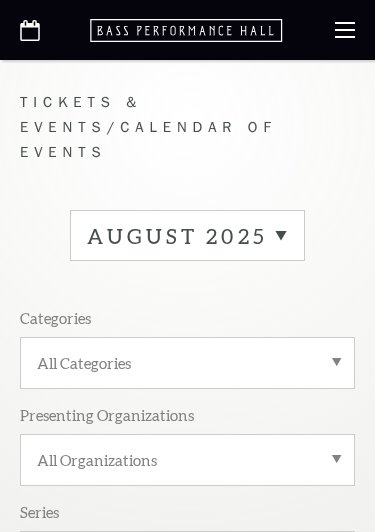 scroll, scrollTop: 0, scrollLeft: 0, axis: both 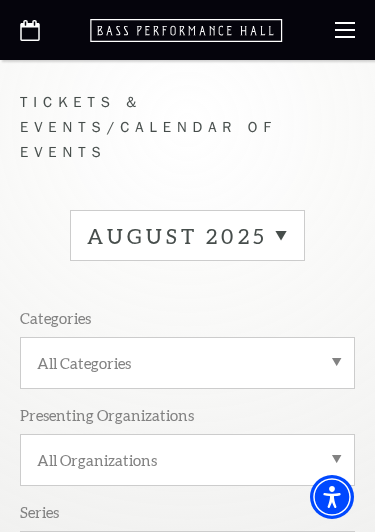 click on "August 2025" at bounding box center [187, 235] 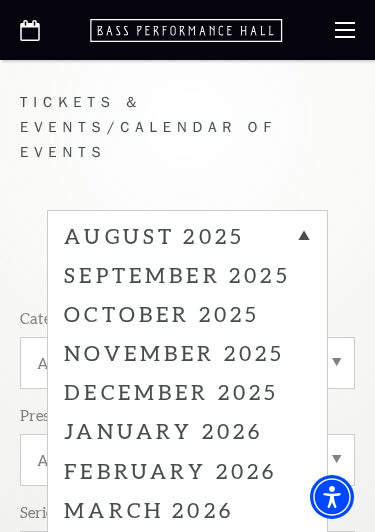 click on "October 2025" at bounding box center (187, 312) 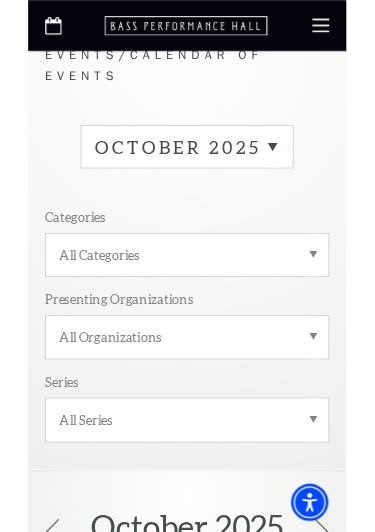scroll, scrollTop: 0, scrollLeft: 0, axis: both 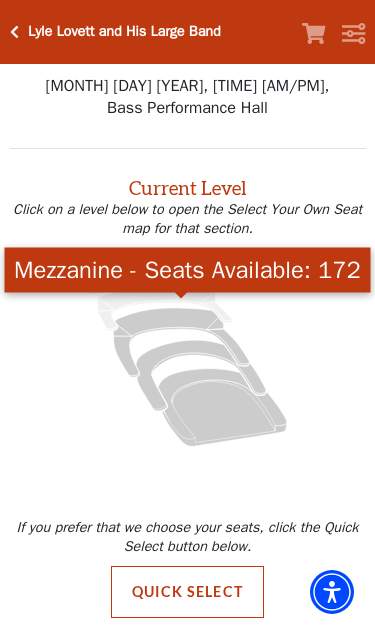 click 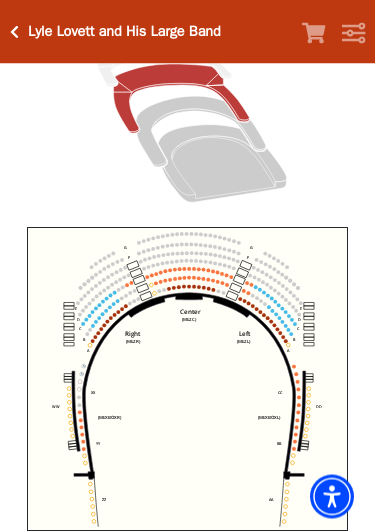 scroll, scrollTop: 269, scrollLeft: 0, axis: vertical 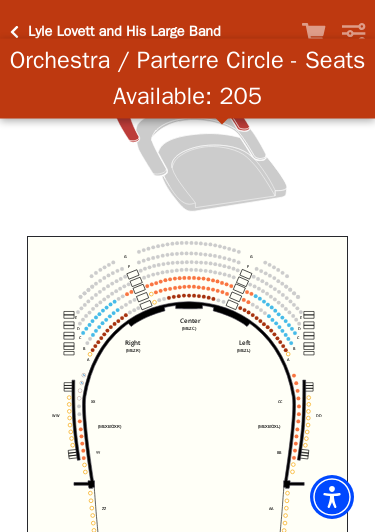 click 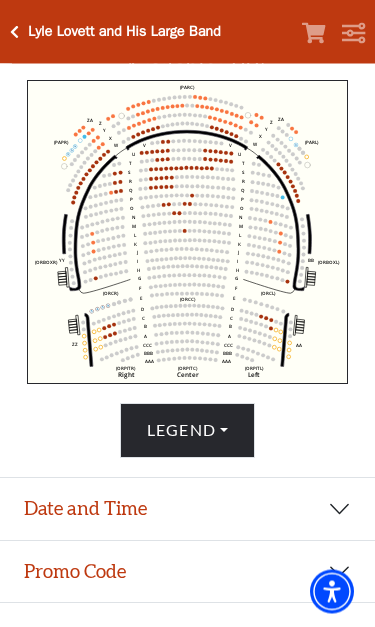 scroll, scrollTop: 427, scrollLeft: 0, axis: vertical 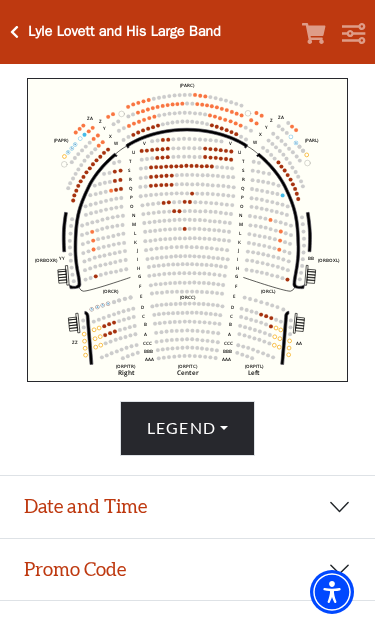 click on "Legend" at bounding box center (187, 428) 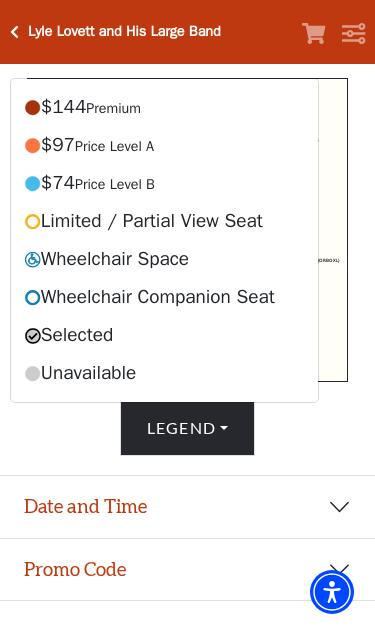 click on "Legend" at bounding box center (187, 428) 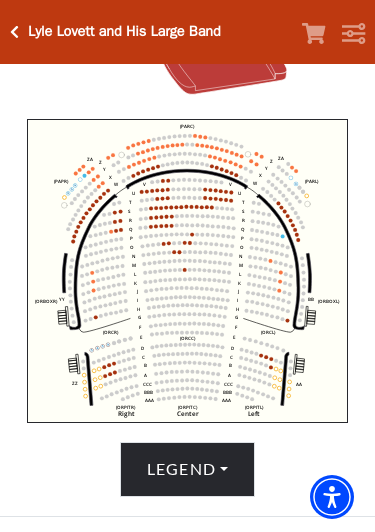 scroll, scrollTop: 384, scrollLeft: 0, axis: vertical 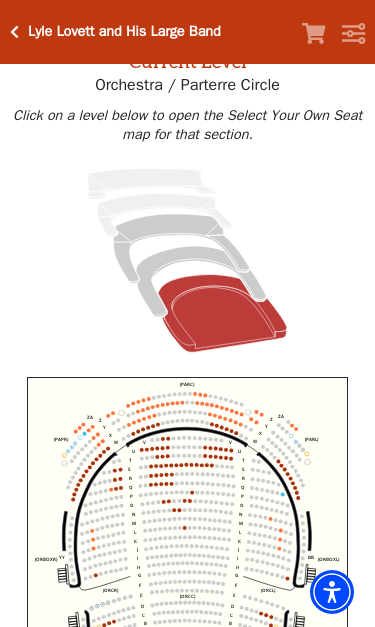 click 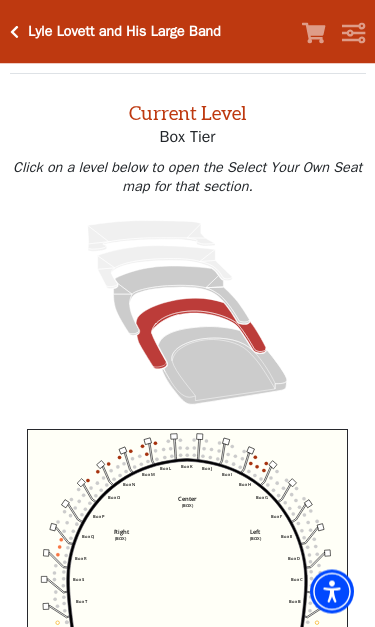scroll, scrollTop: 76, scrollLeft: 0, axis: vertical 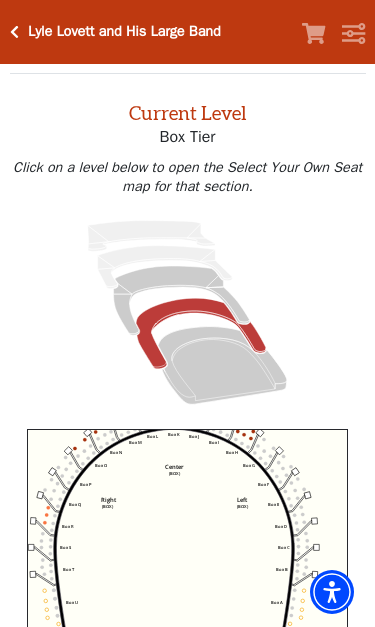 click 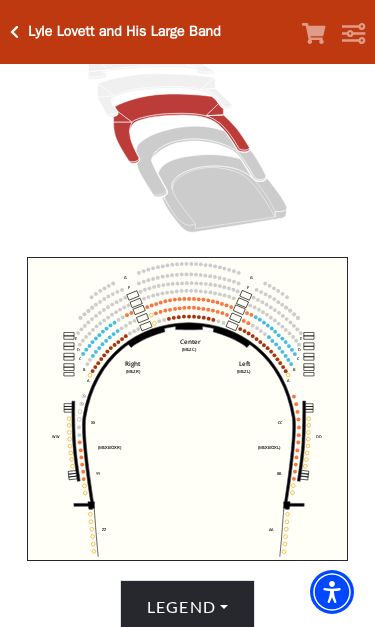 scroll, scrollTop: 250, scrollLeft: 0, axis: vertical 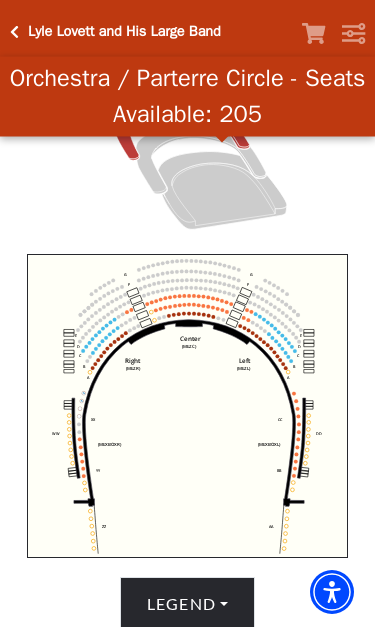 click 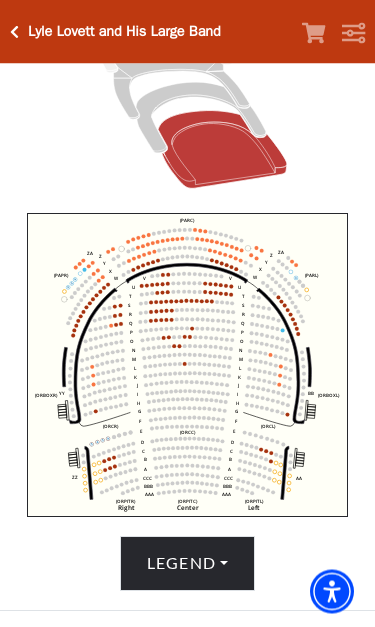 scroll, scrollTop: 294, scrollLeft: 0, axis: vertical 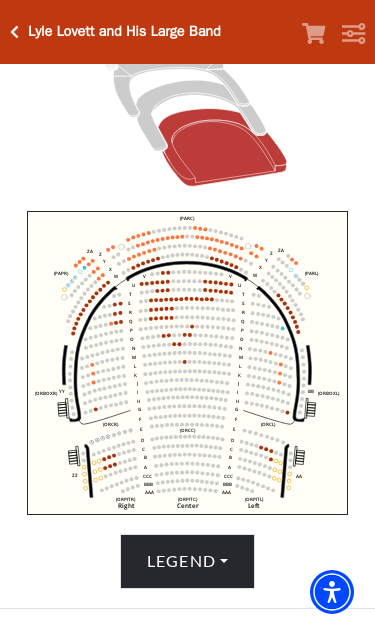 click 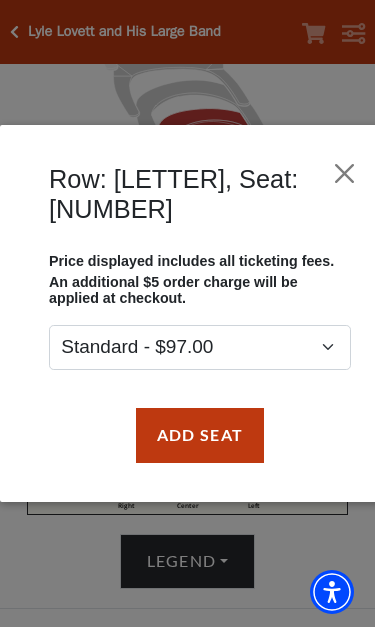 click at bounding box center [344, 174] 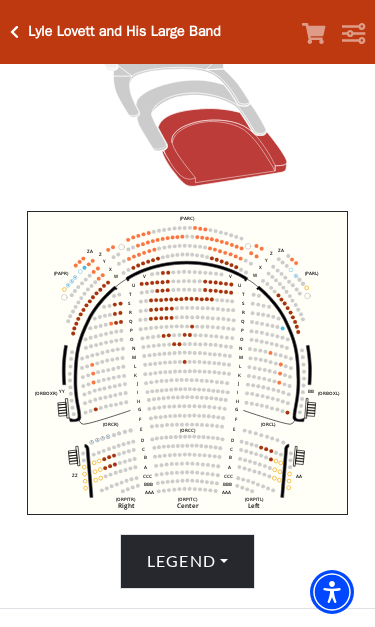 click 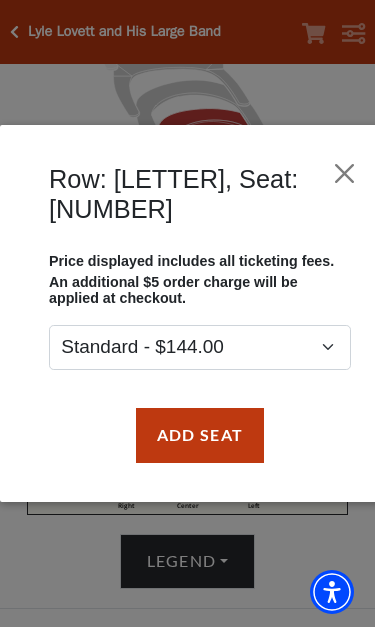 click at bounding box center [344, 174] 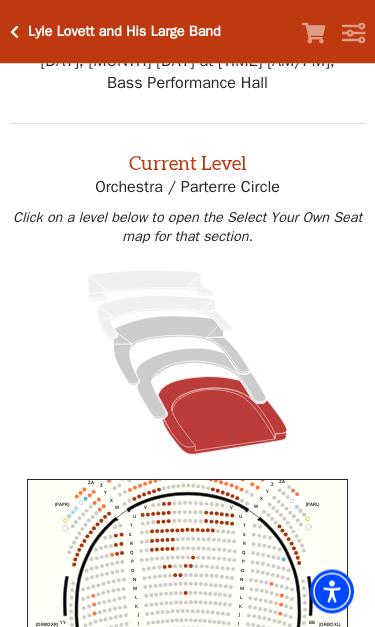 scroll, scrollTop: 26, scrollLeft: 0, axis: vertical 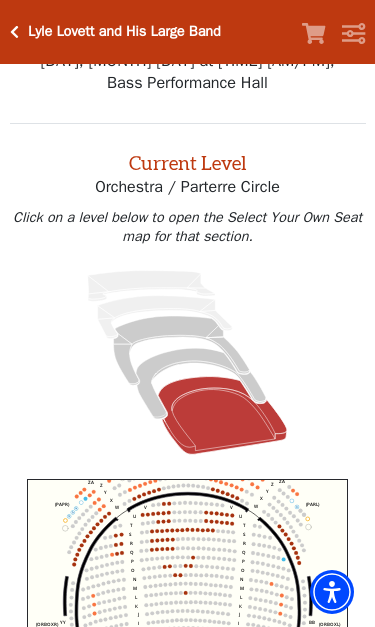 click 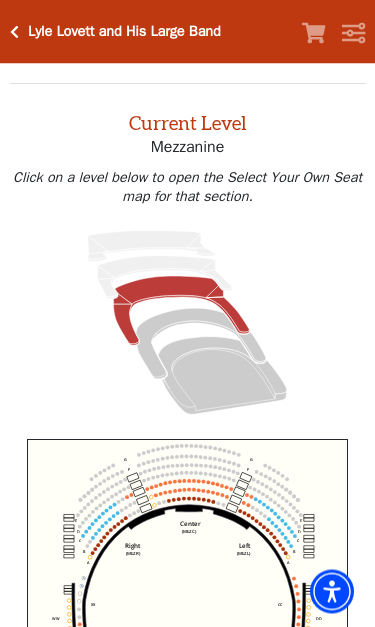scroll, scrollTop: 76, scrollLeft: 0, axis: vertical 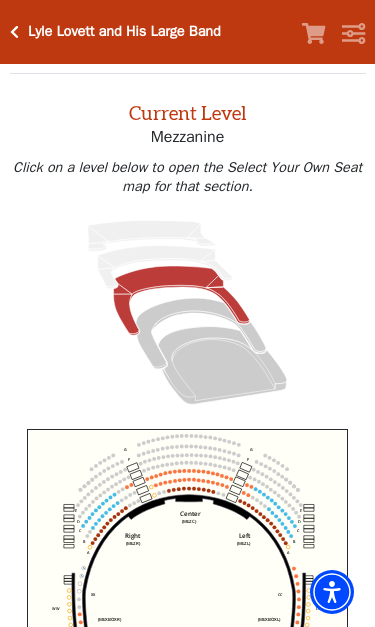 click 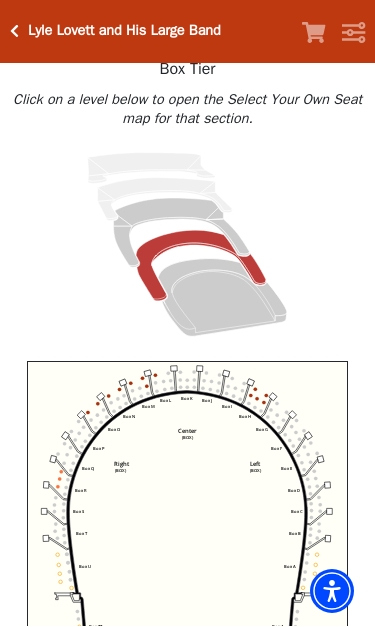 scroll, scrollTop: 144, scrollLeft: 0, axis: vertical 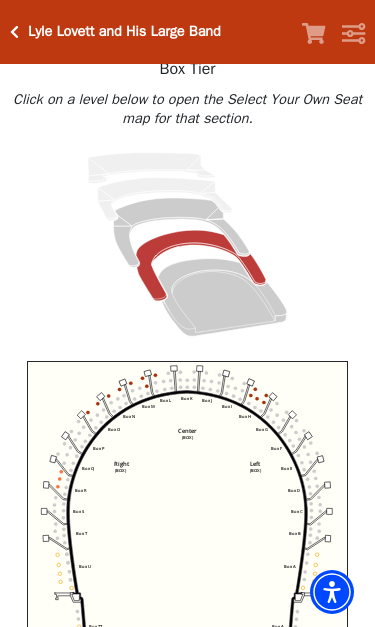 click 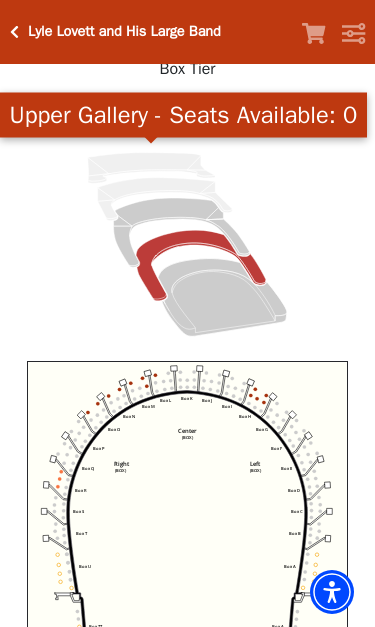 click 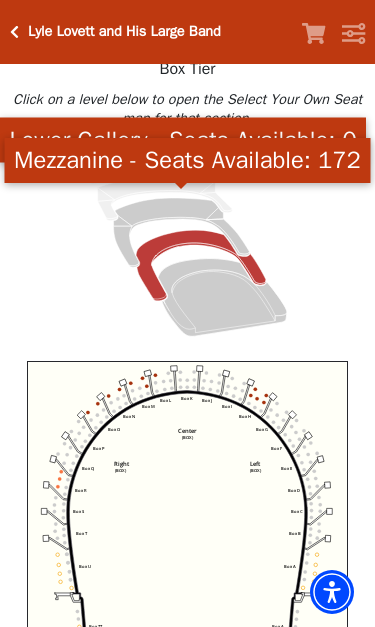 click 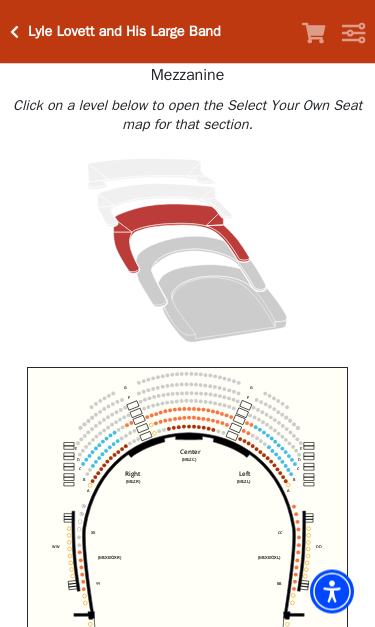 scroll, scrollTop: 138, scrollLeft: 0, axis: vertical 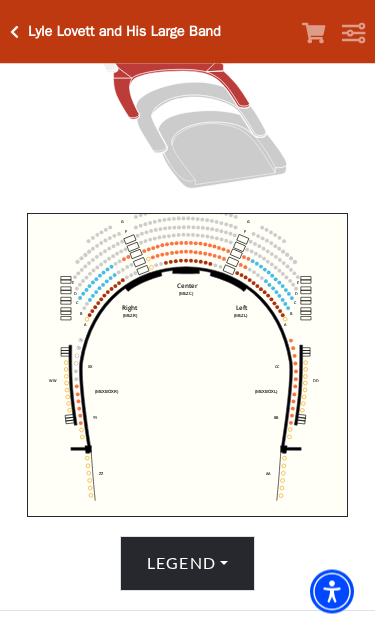 click on "Legend" at bounding box center (187, 564) 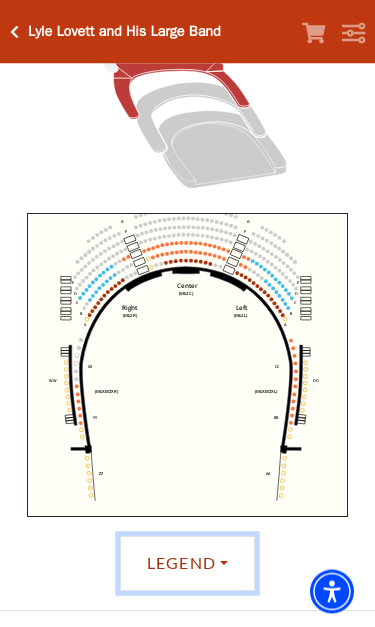 scroll, scrollTop: 292, scrollLeft: 0, axis: vertical 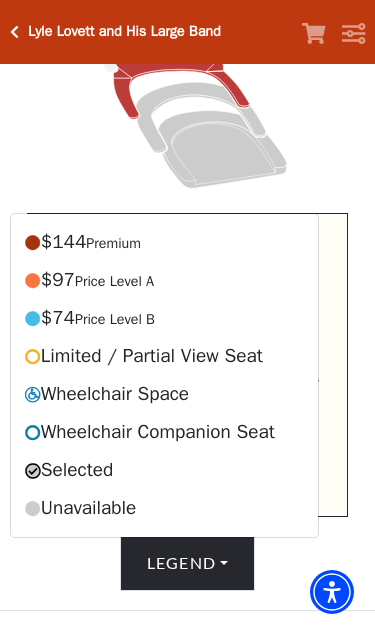 click at bounding box center (188, 96) 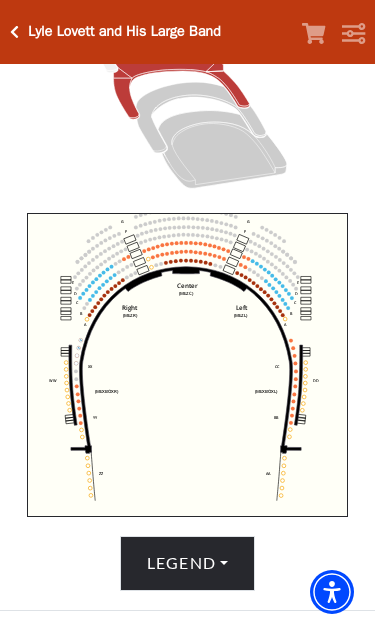 click at bounding box center (14, 32) 